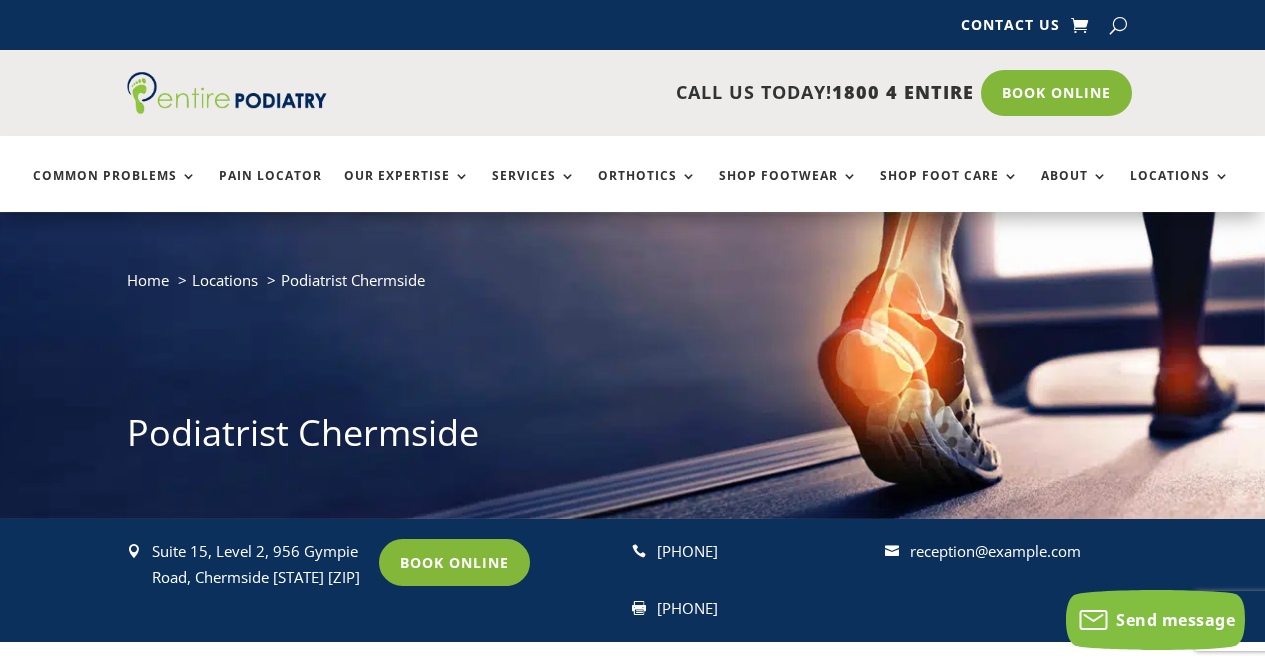 scroll, scrollTop: 0, scrollLeft: 0, axis: both 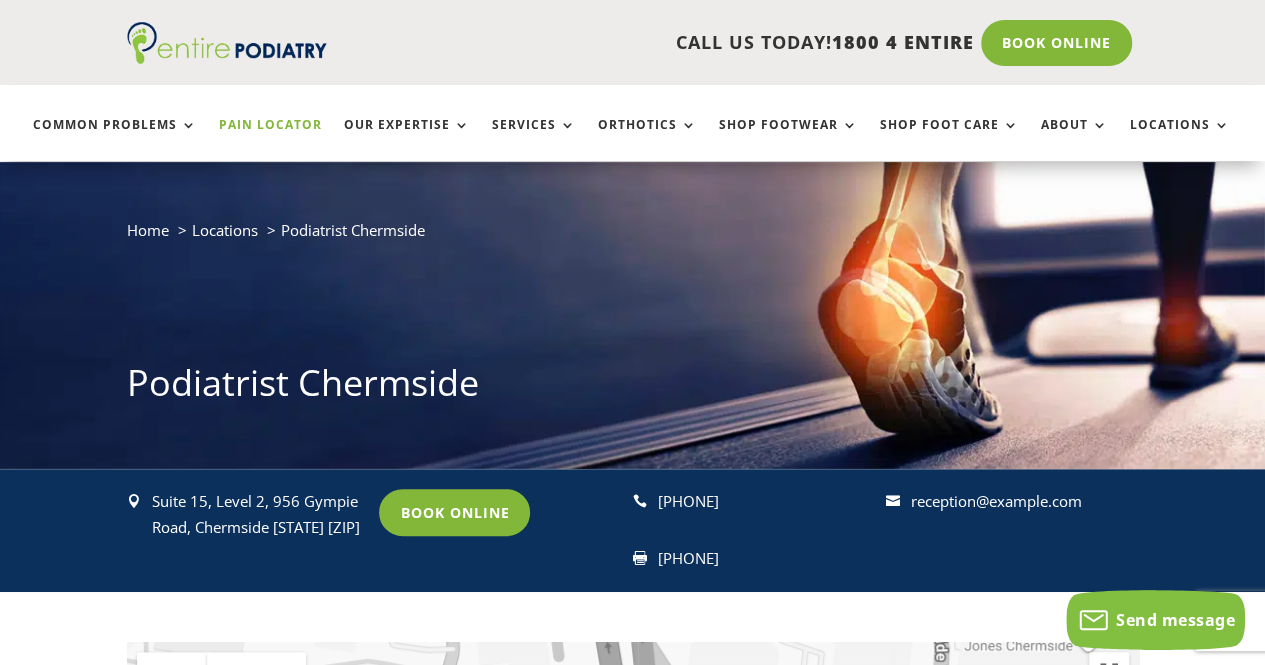 click on "Pain Locator" at bounding box center [270, 139] 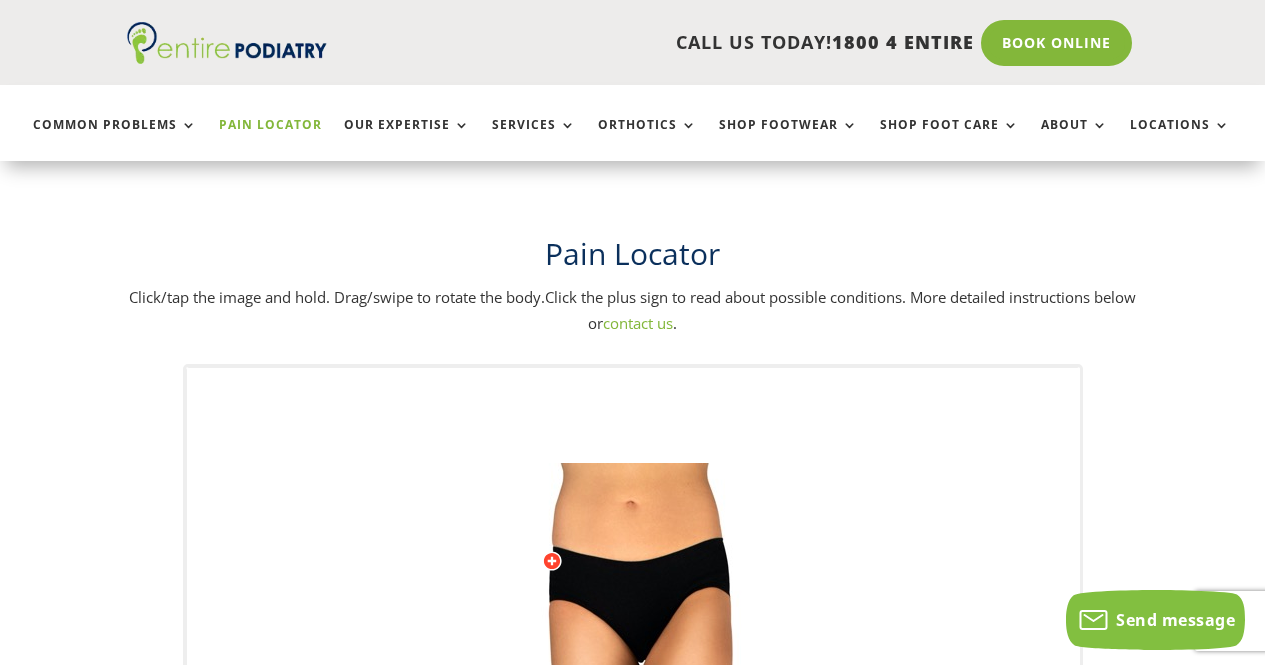 scroll, scrollTop: 805, scrollLeft: 0, axis: vertical 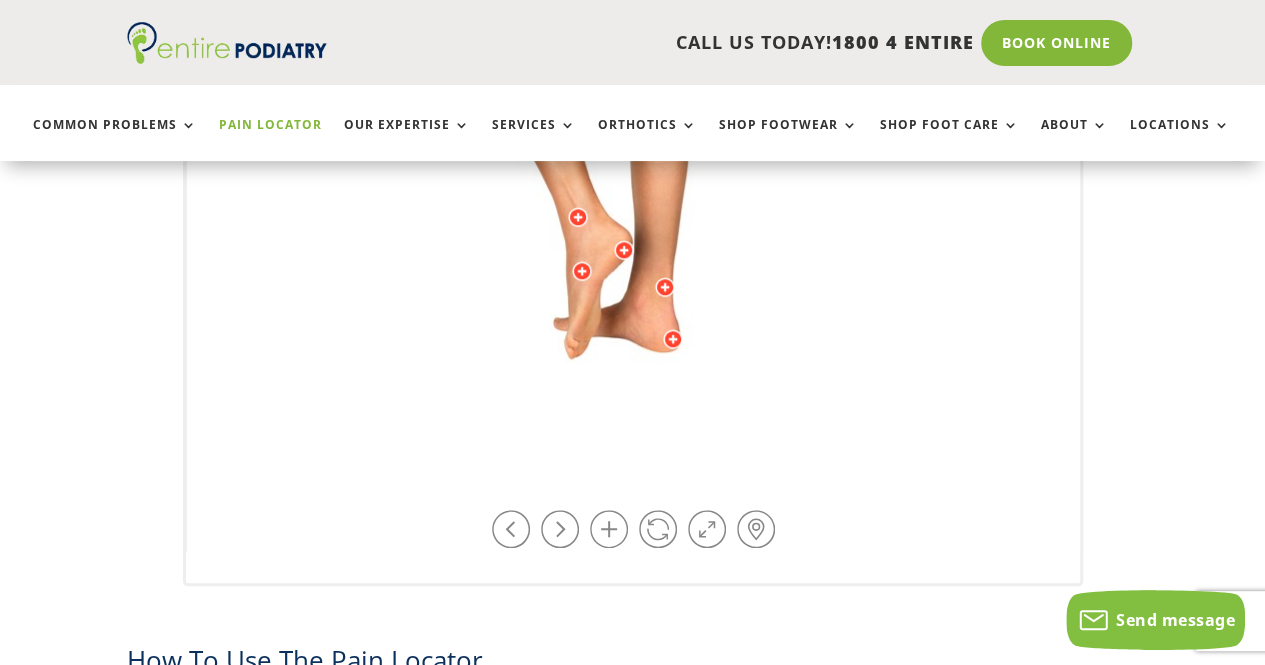 click at bounding box center [633, 58] 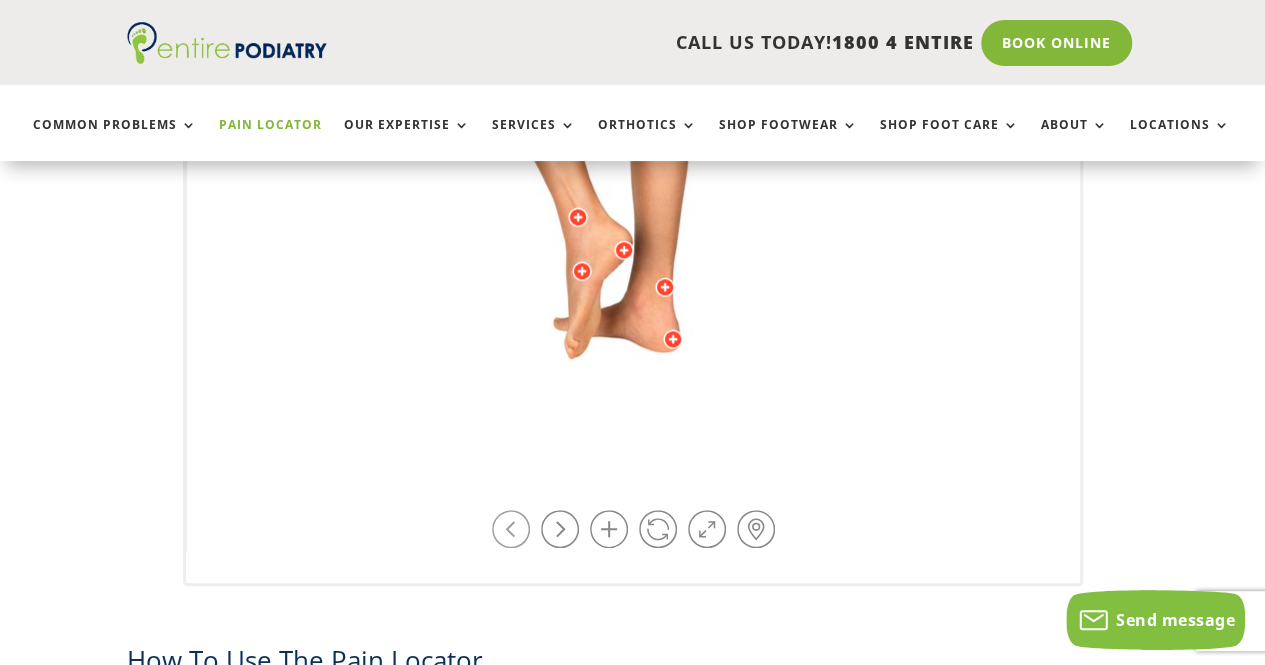 click at bounding box center (511, 529) 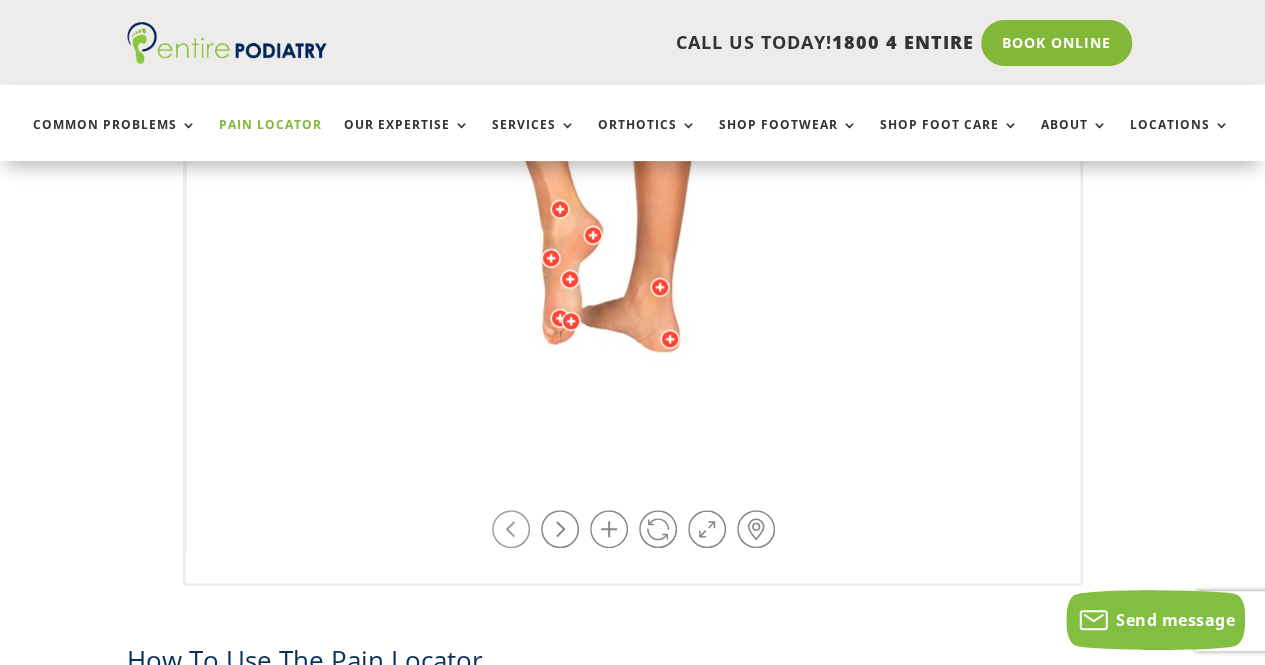 click at bounding box center [511, 529] 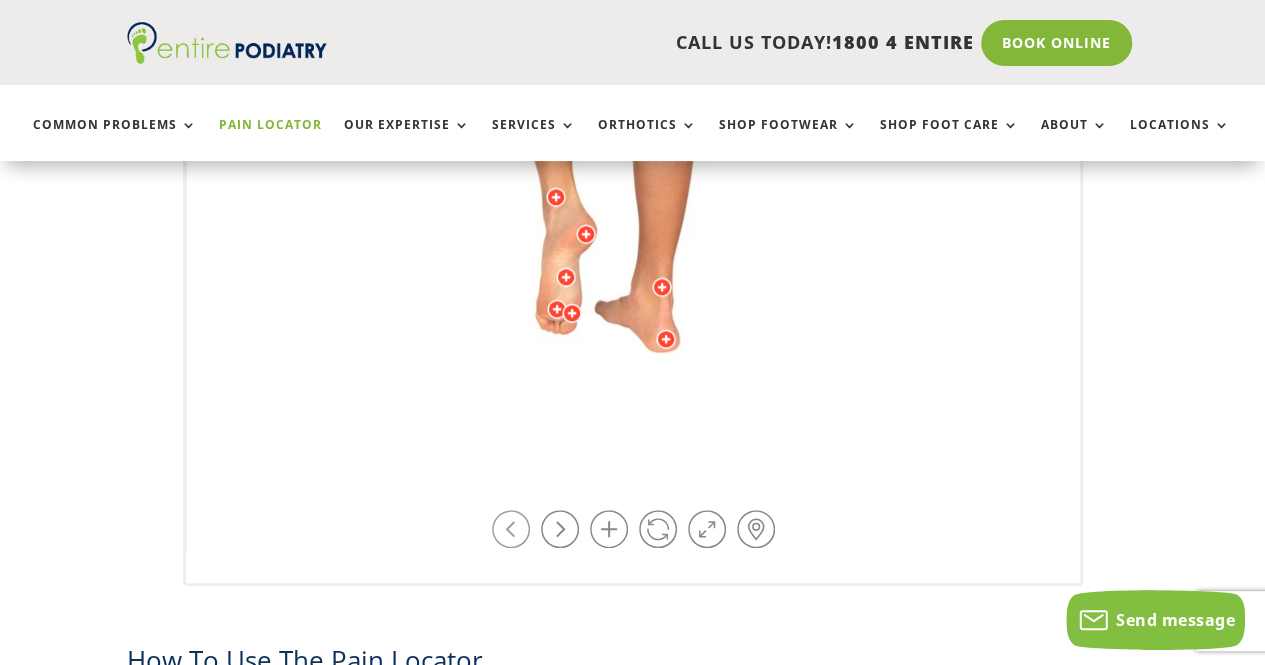 click at bounding box center [511, 529] 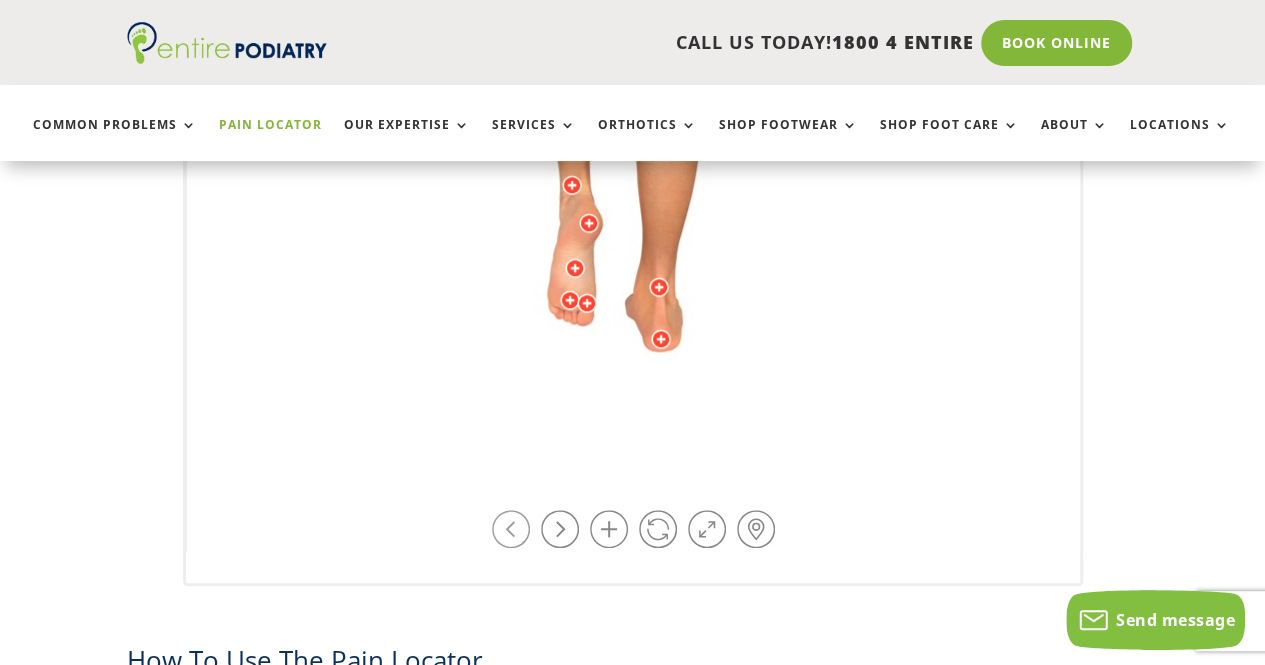 click at bounding box center (511, 529) 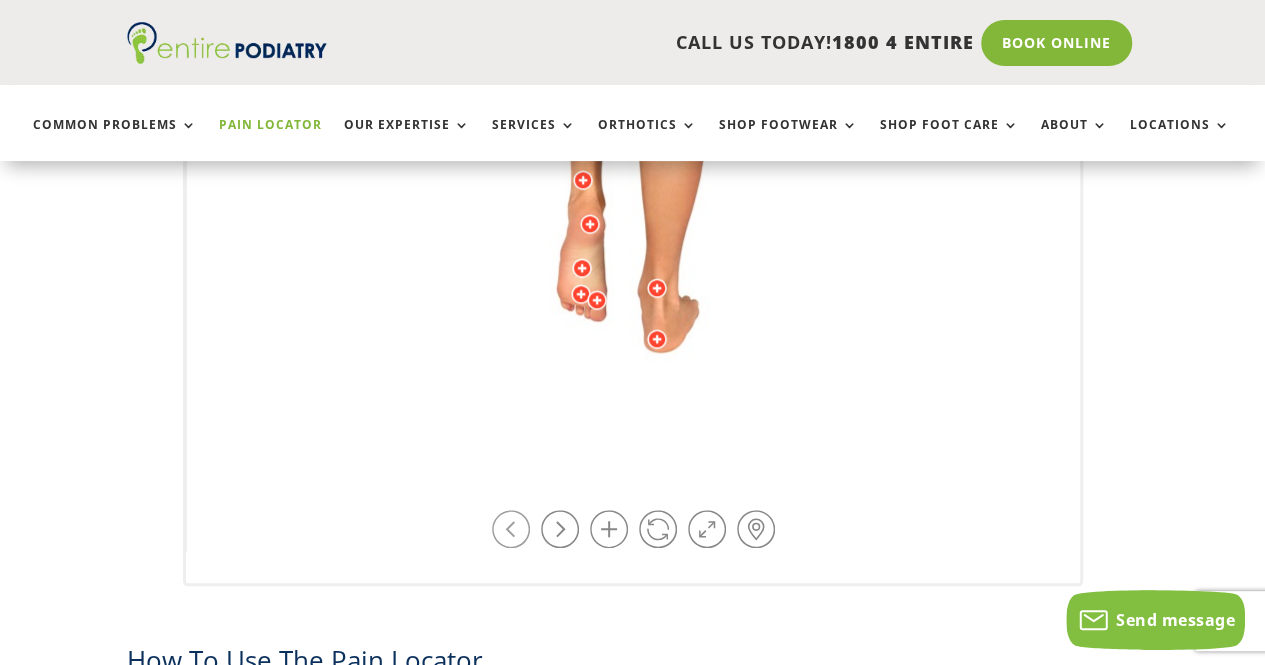 click at bounding box center (511, 529) 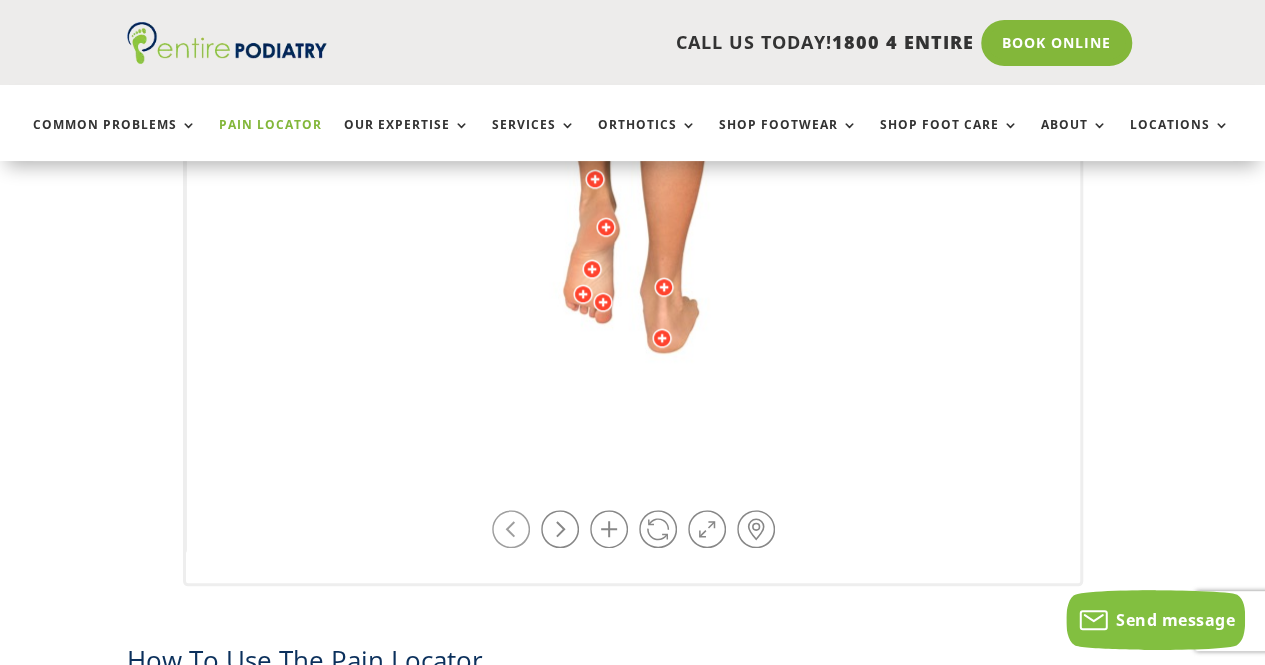 click at bounding box center [511, 529] 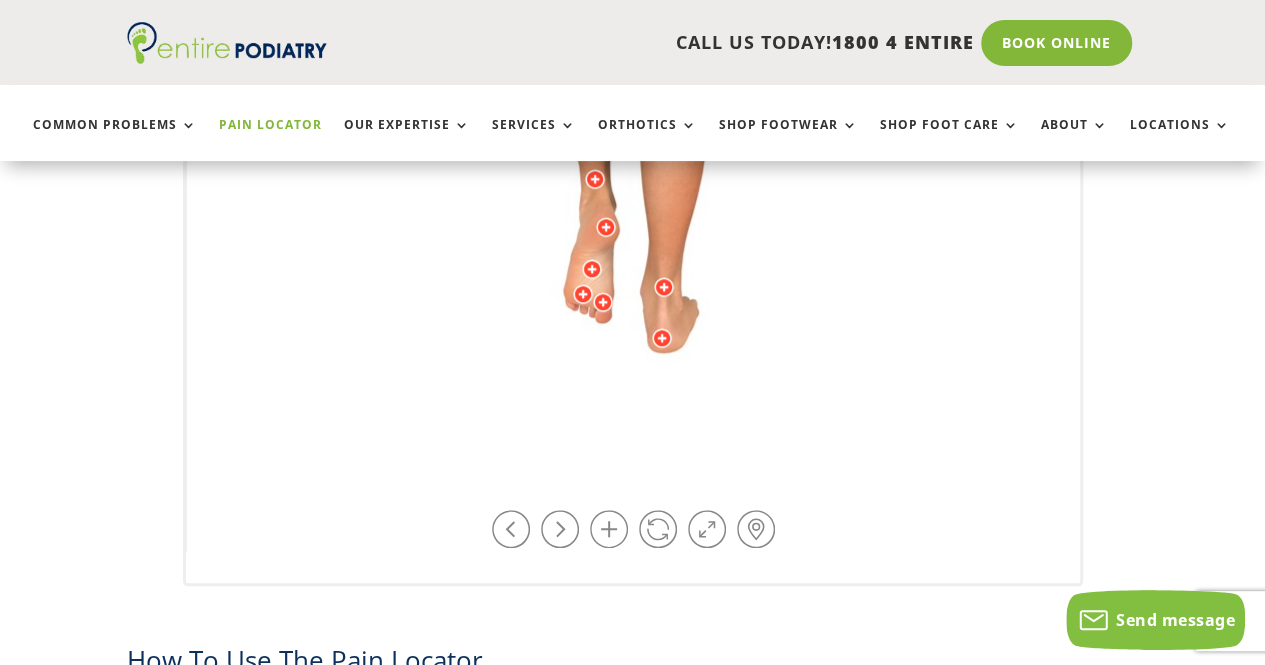 click at bounding box center (603, 302) 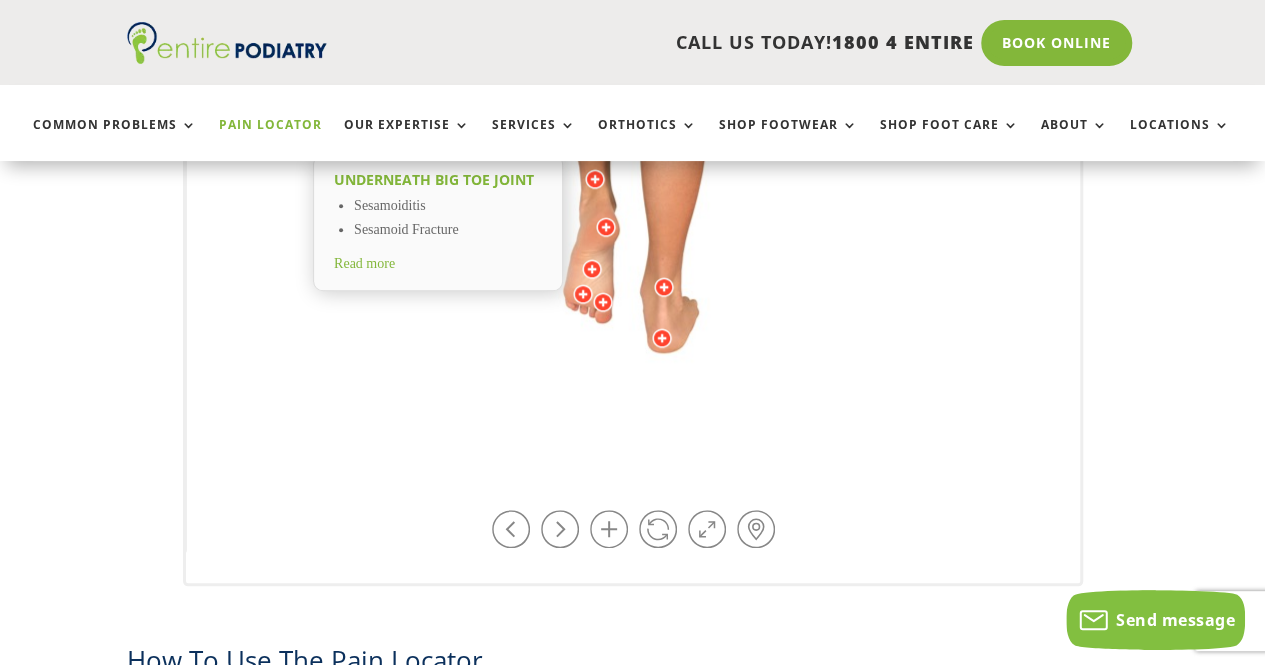 scroll, scrollTop: 638, scrollLeft: 0, axis: vertical 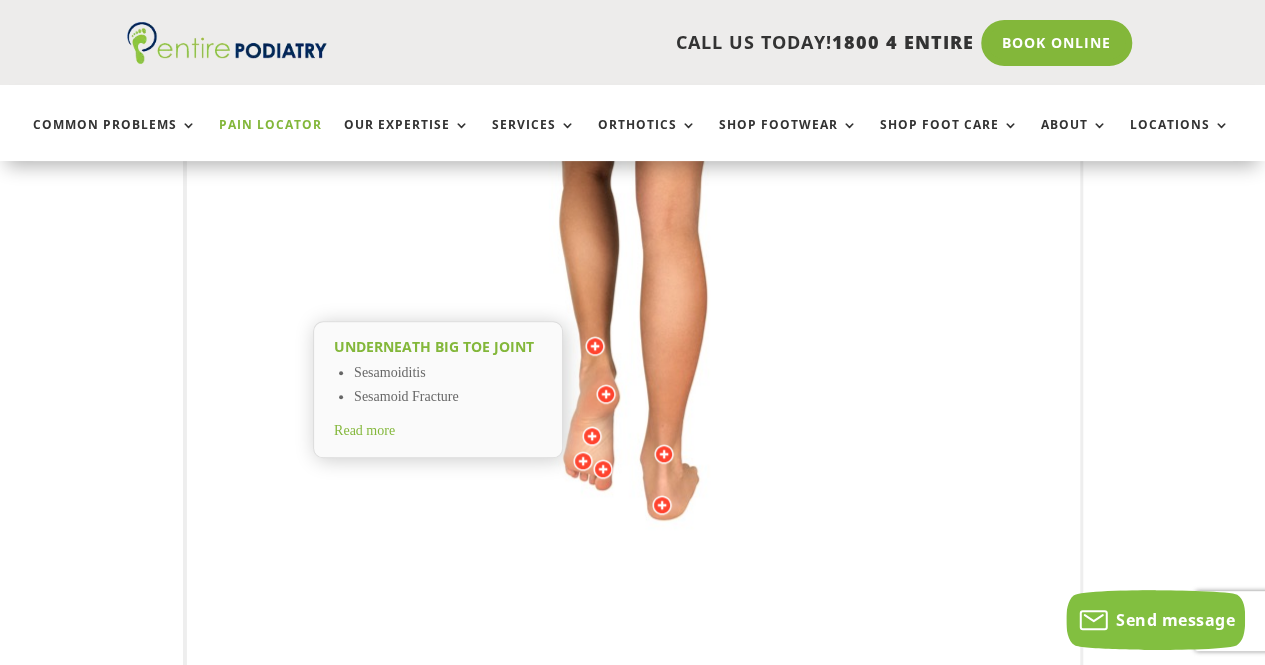 click on "Sesamoiditis" at bounding box center (448, 374) 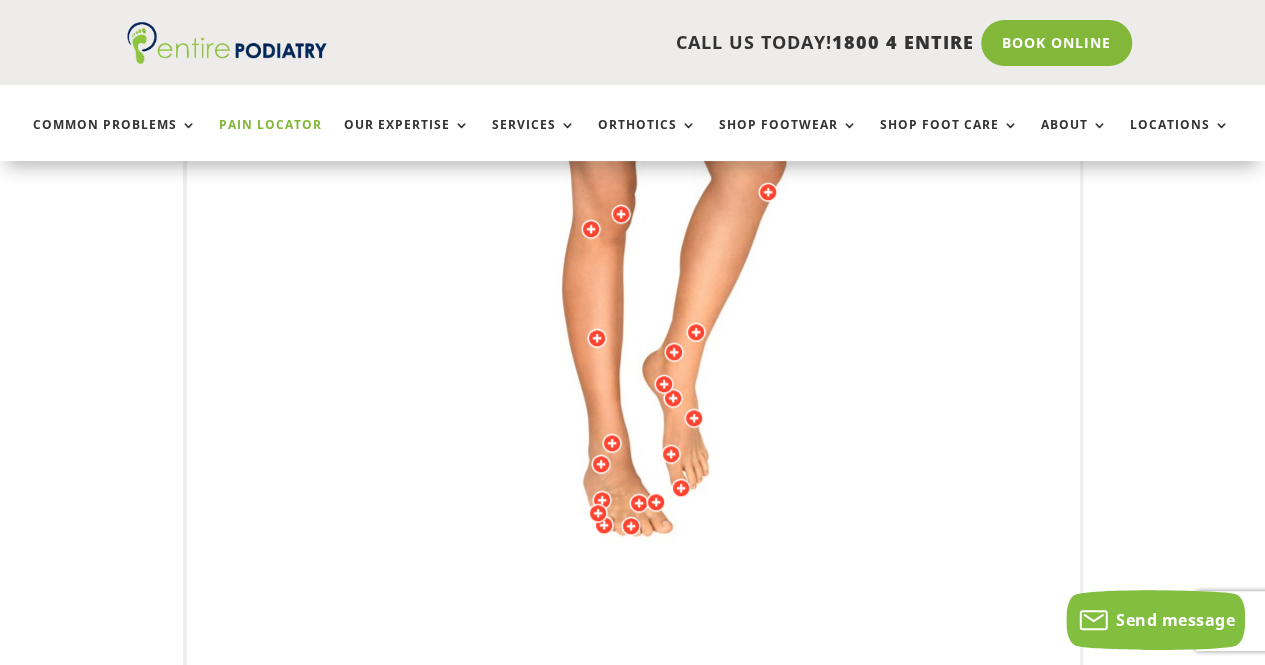 drag, startPoint x: 834, startPoint y: 415, endPoint x: 755, endPoint y: 427, distance: 79.9062 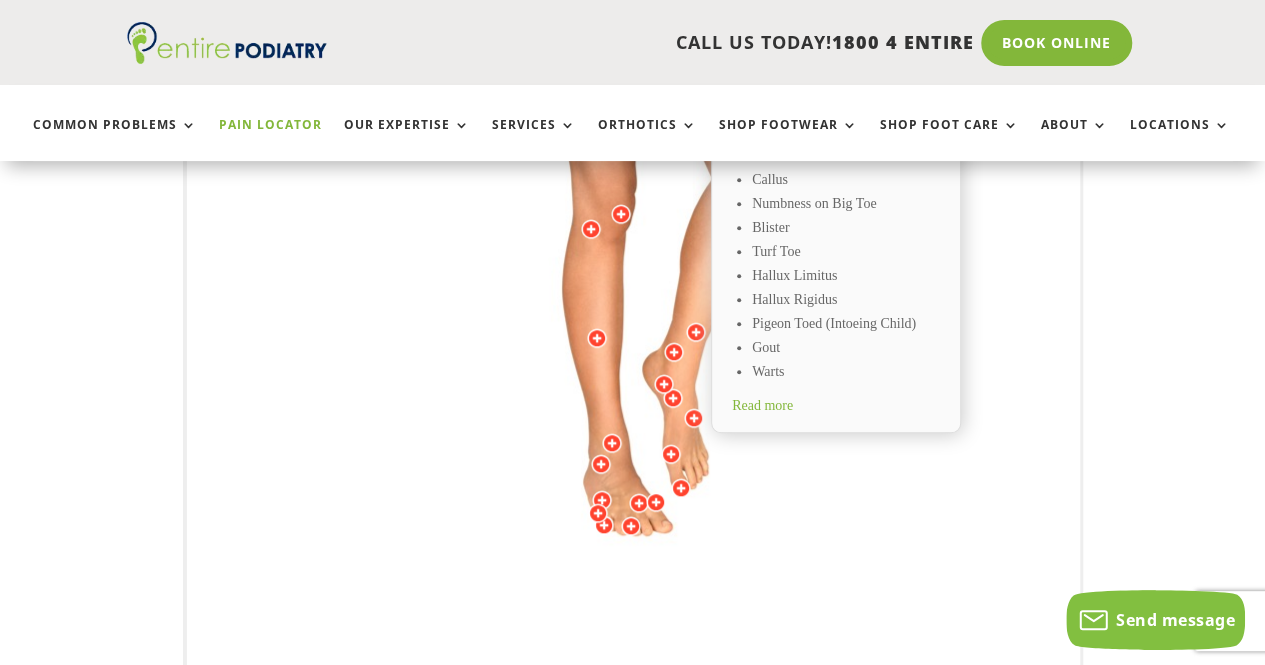 click on "Big Toe Joint
Bunion
Callus
Numbness on Big Toe
Blister
Turf Toe
Hallux Limitus
Hallux Rigidus
Pigeon Toed (Intoeing Child)
Gout
Warts
Read more" at bounding box center [836, 268] 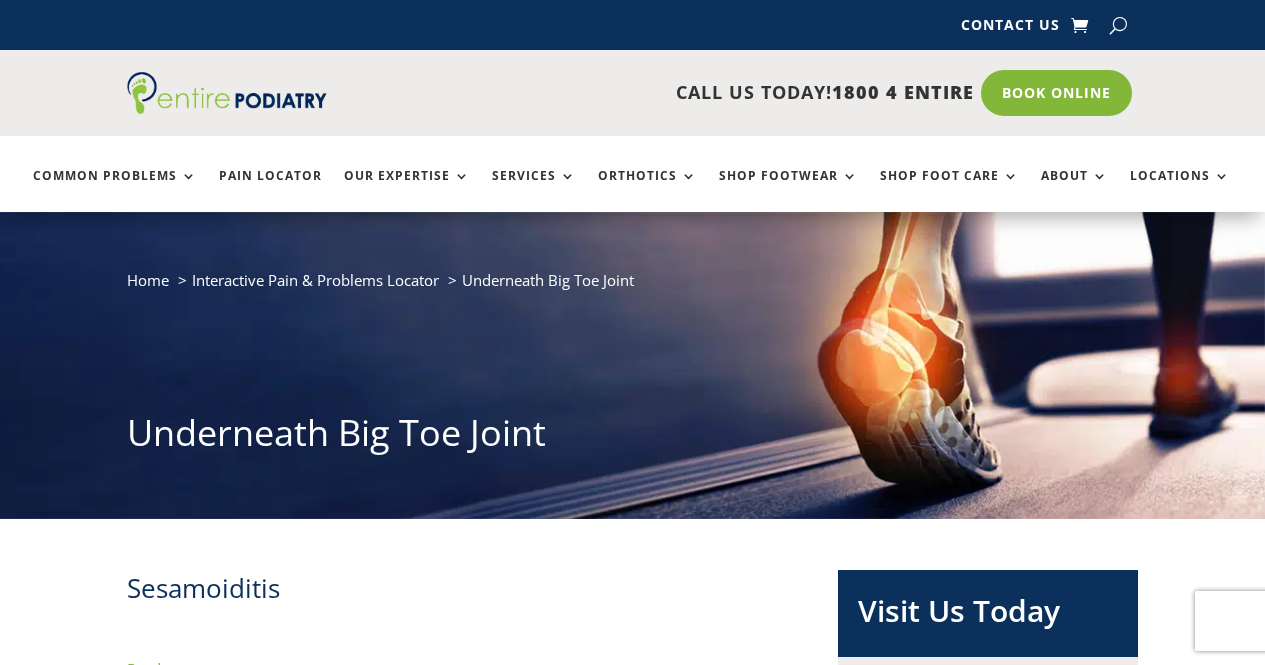 scroll, scrollTop: 0, scrollLeft: 0, axis: both 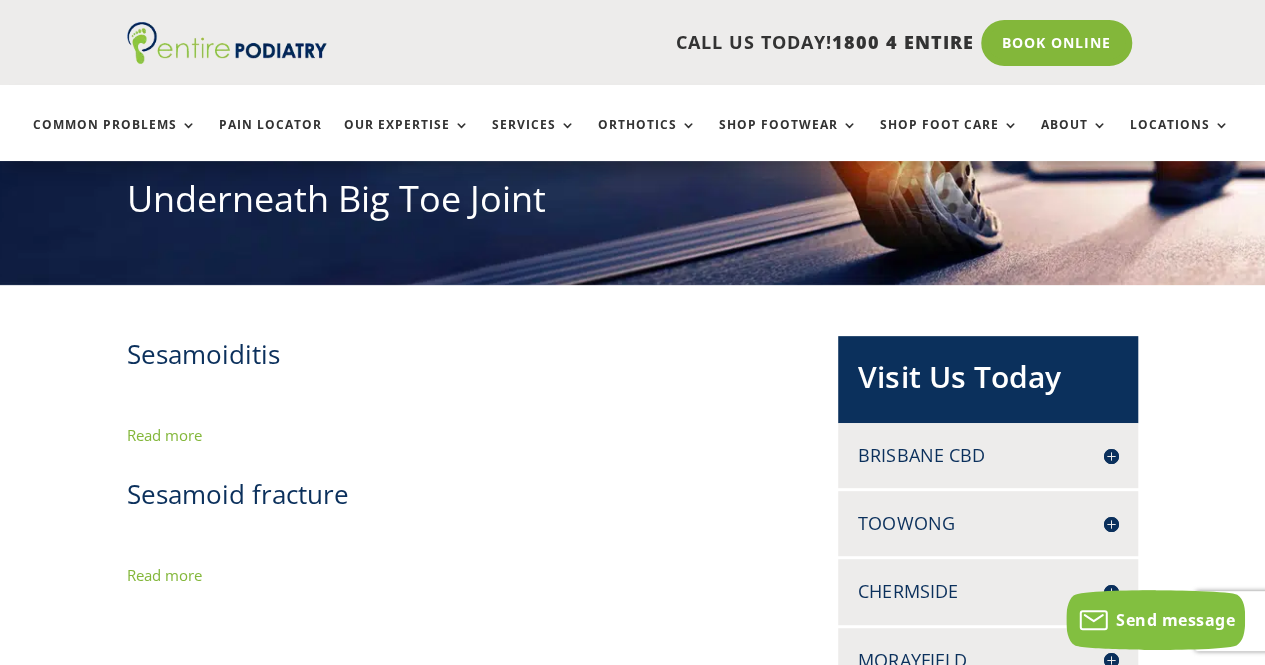 click on "Read more" at bounding box center (164, 435) 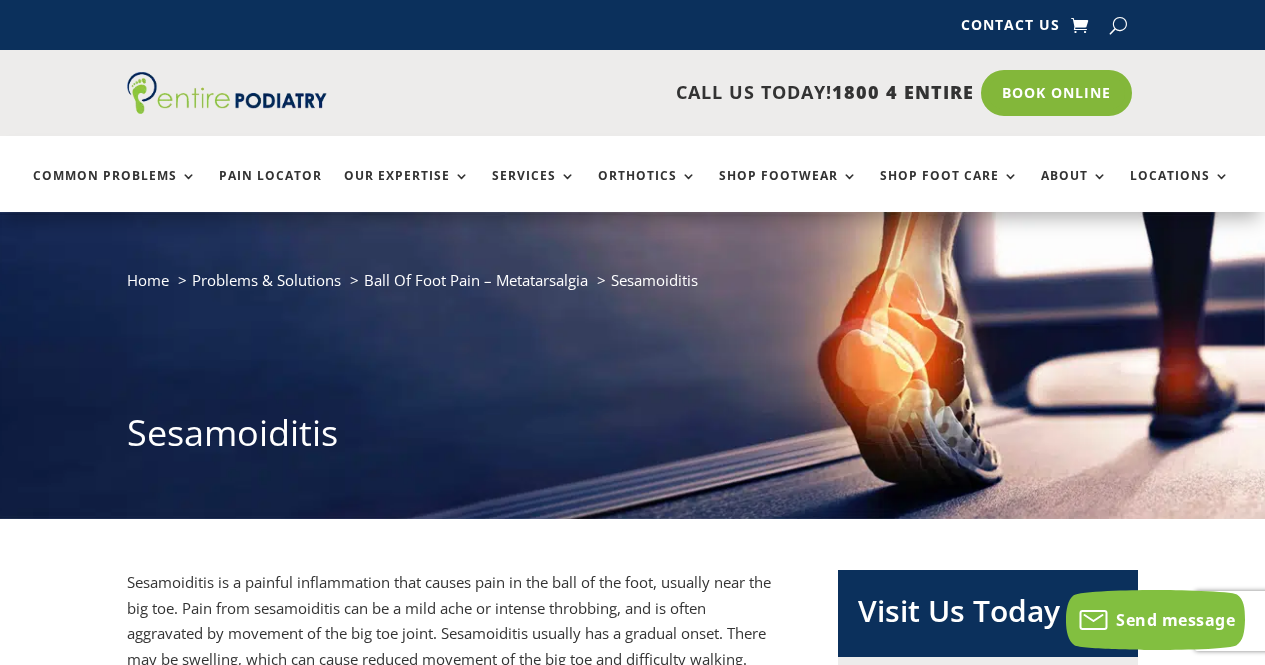 scroll, scrollTop: 0, scrollLeft: 0, axis: both 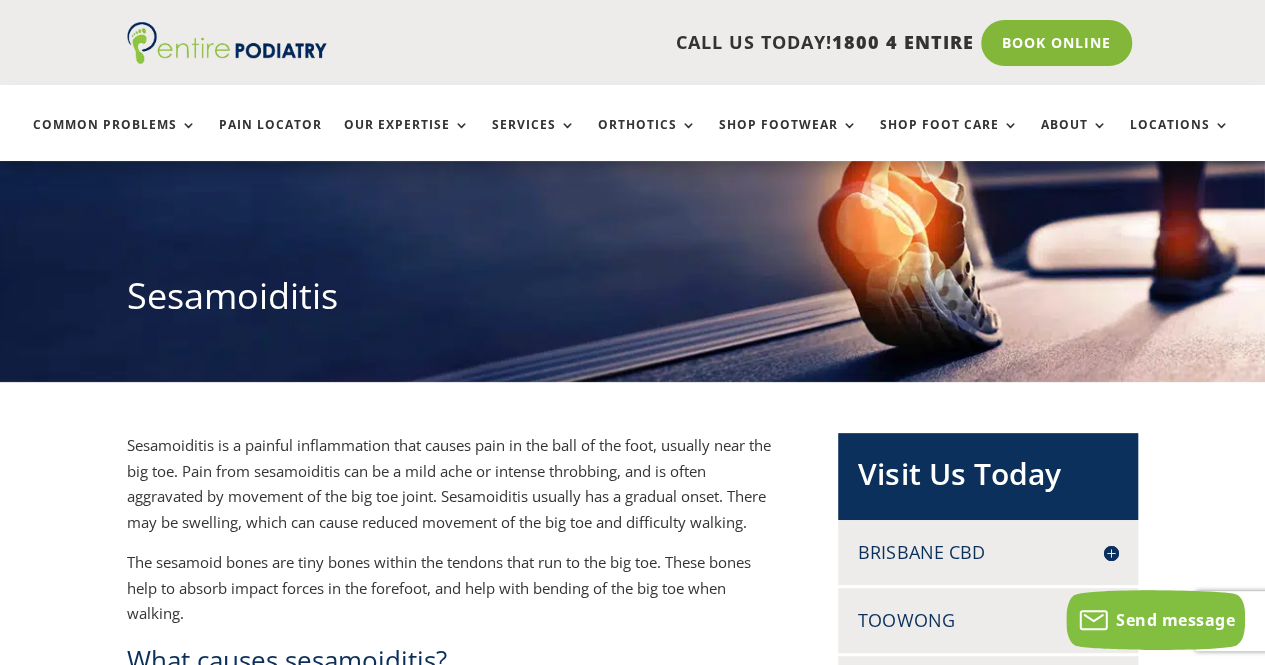 click on "Sesamoiditis" at bounding box center (633, 301) 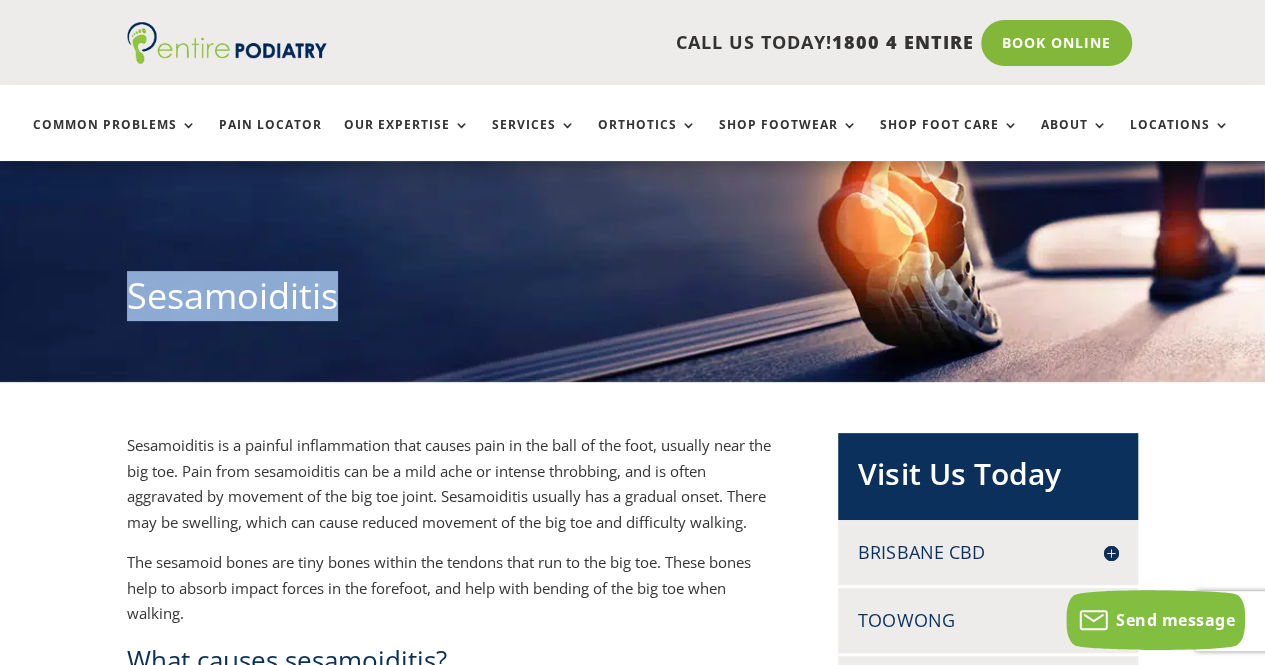 click on "Sesamoiditis" at bounding box center (633, 301) 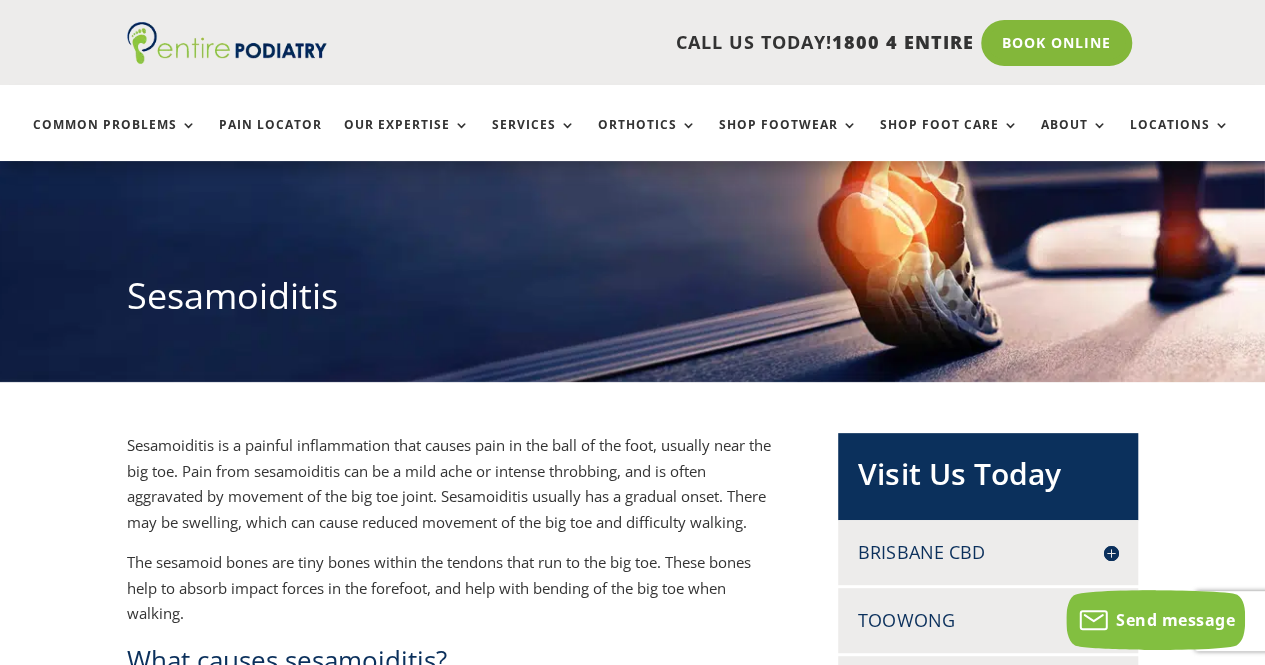 click on "Sesamoiditis" at bounding box center (633, 301) 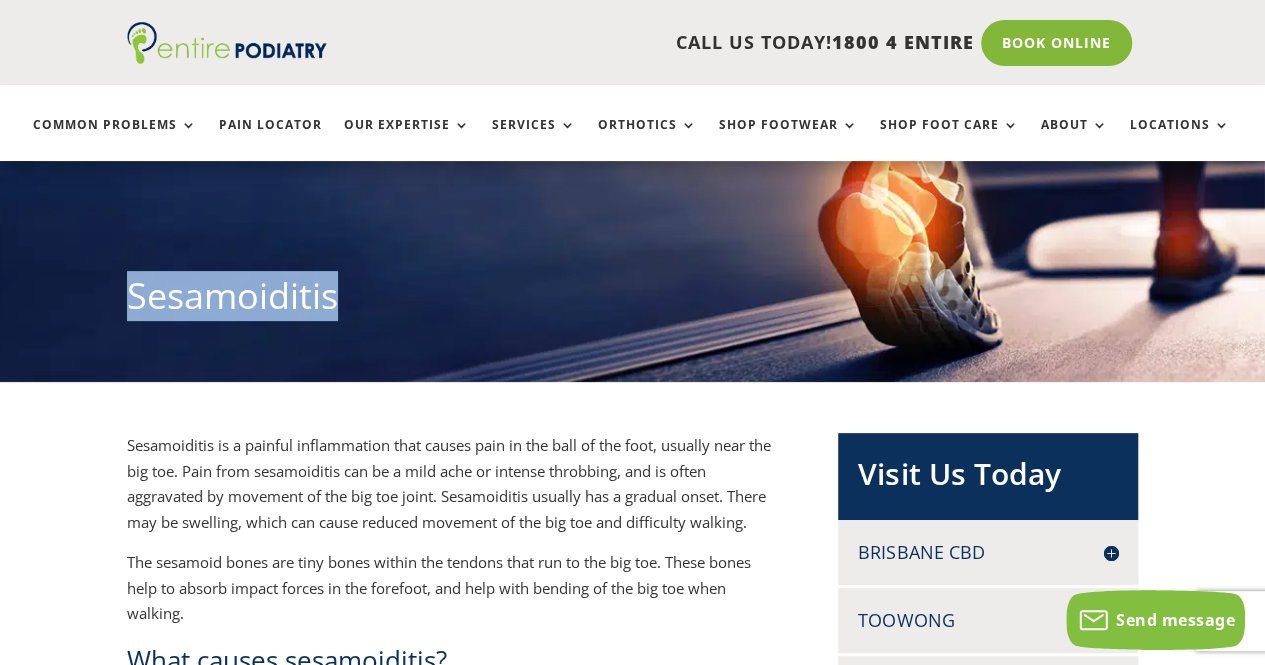 click on "Sesamoiditis" at bounding box center (633, 301) 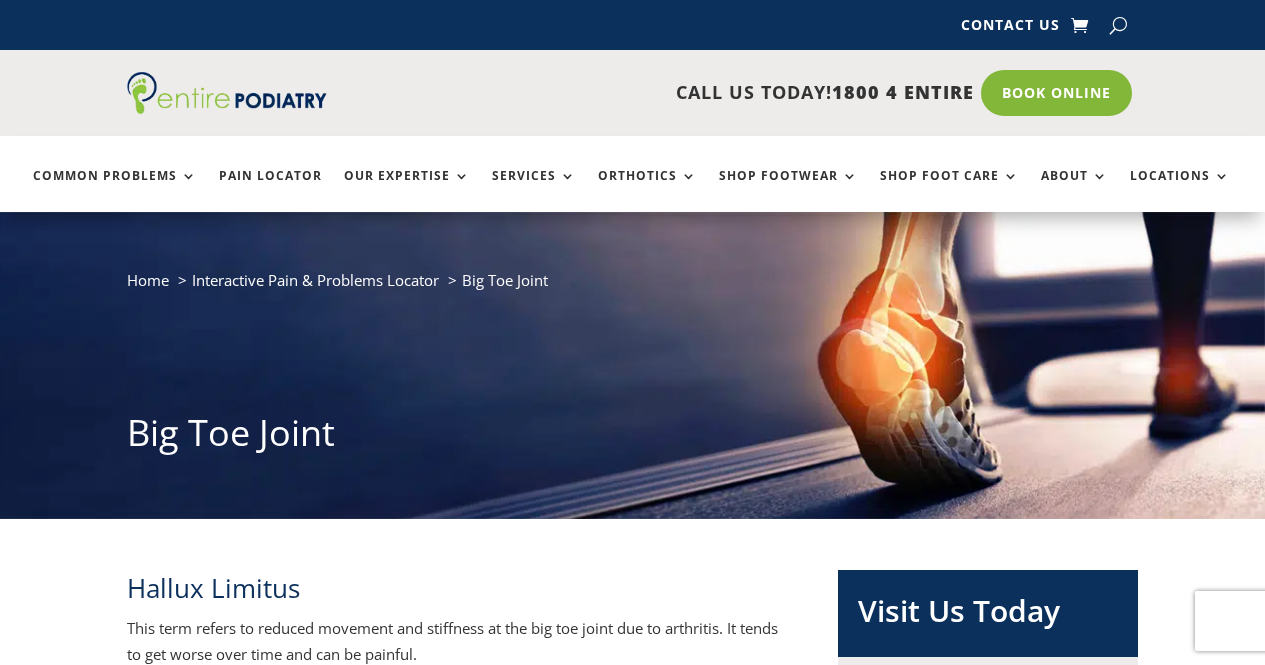 scroll, scrollTop: 0, scrollLeft: 0, axis: both 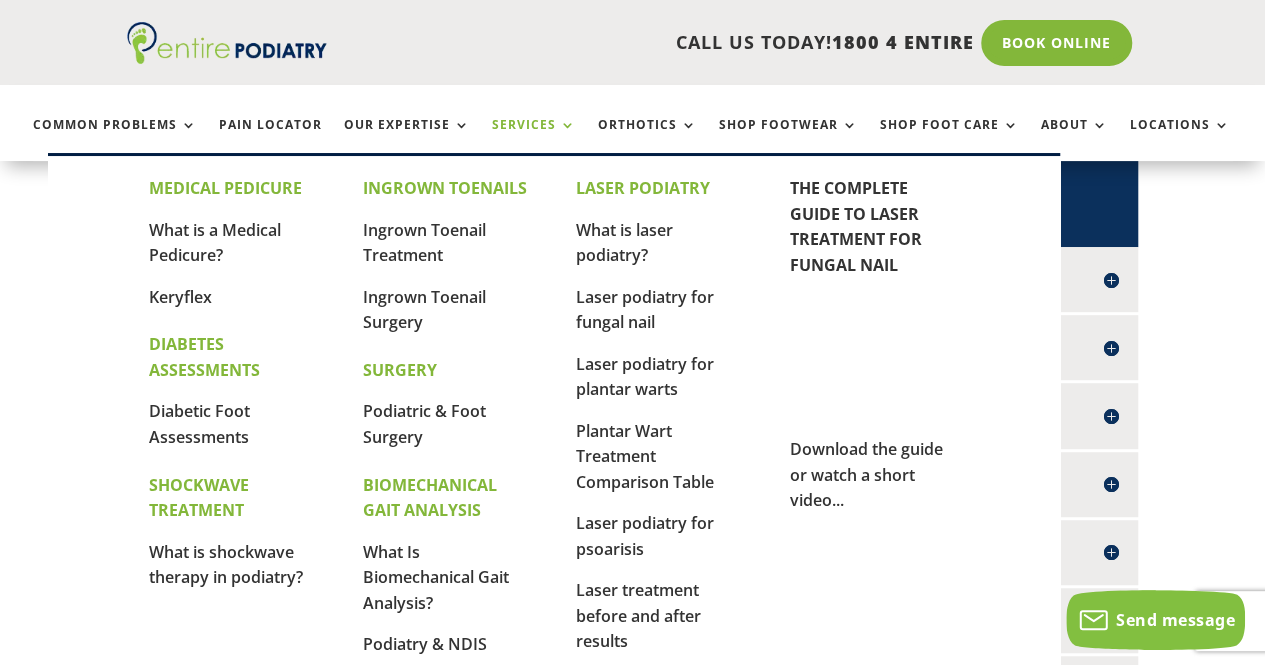 click on "Services" at bounding box center [534, 139] 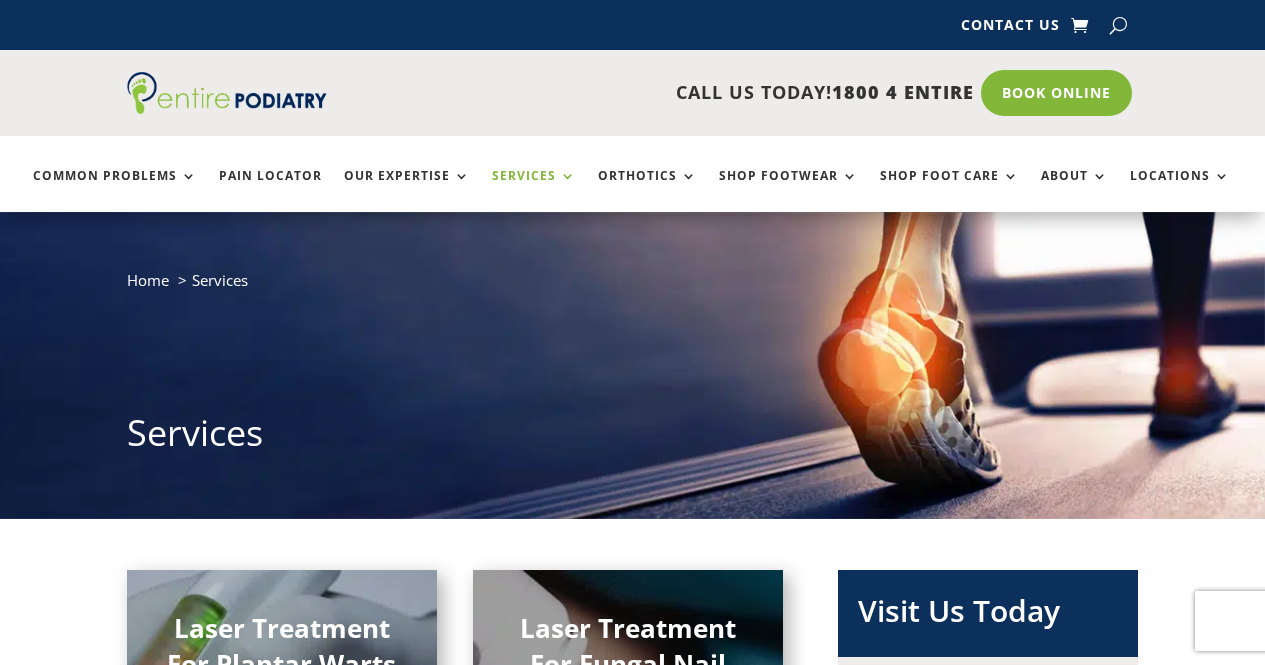 scroll, scrollTop: 0, scrollLeft: 0, axis: both 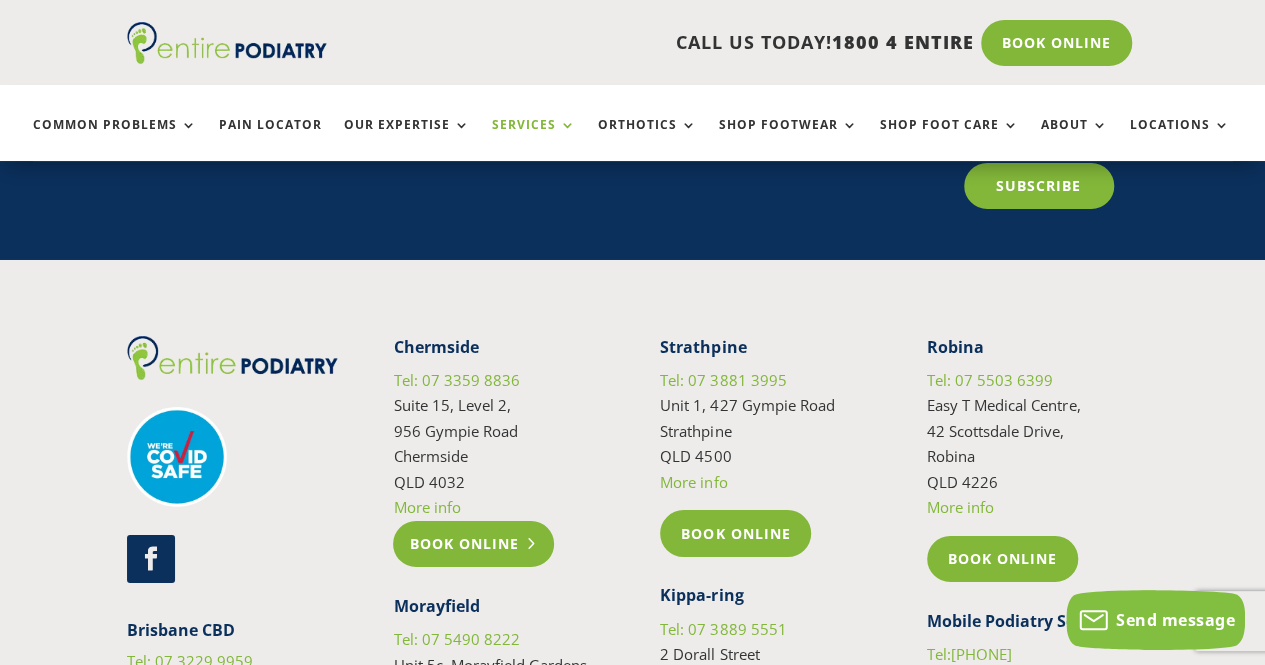 click on "Book Online" at bounding box center (473, 544) 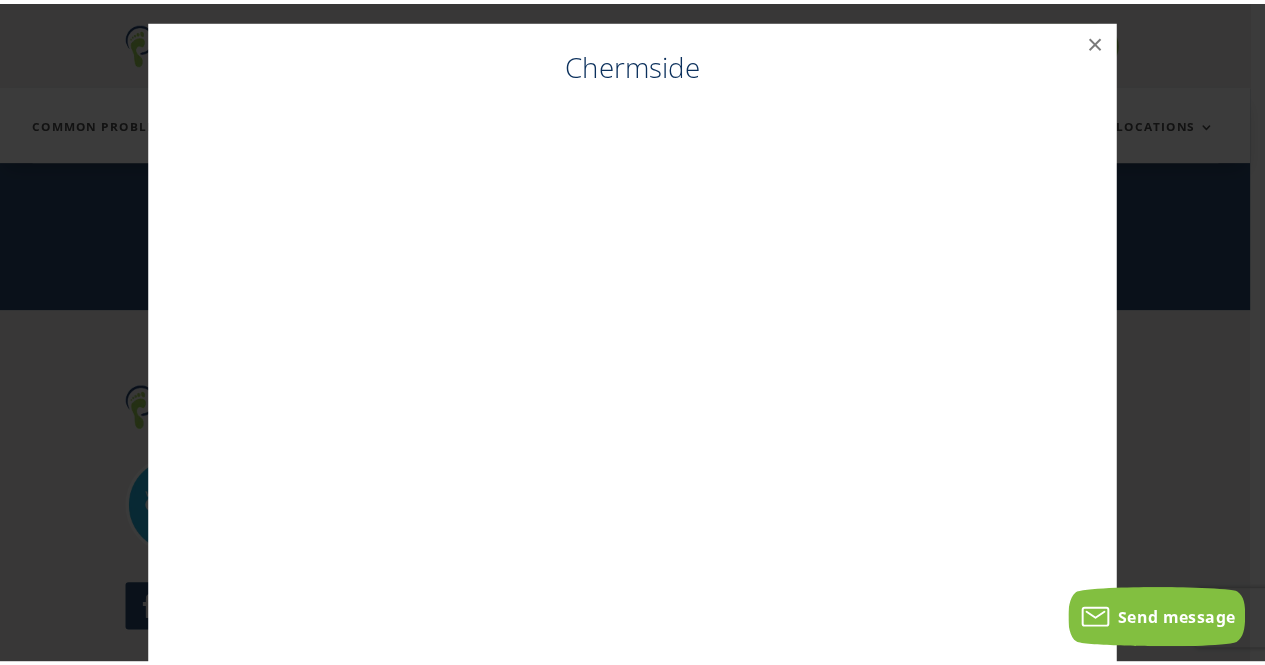 scroll, scrollTop: 3451, scrollLeft: 0, axis: vertical 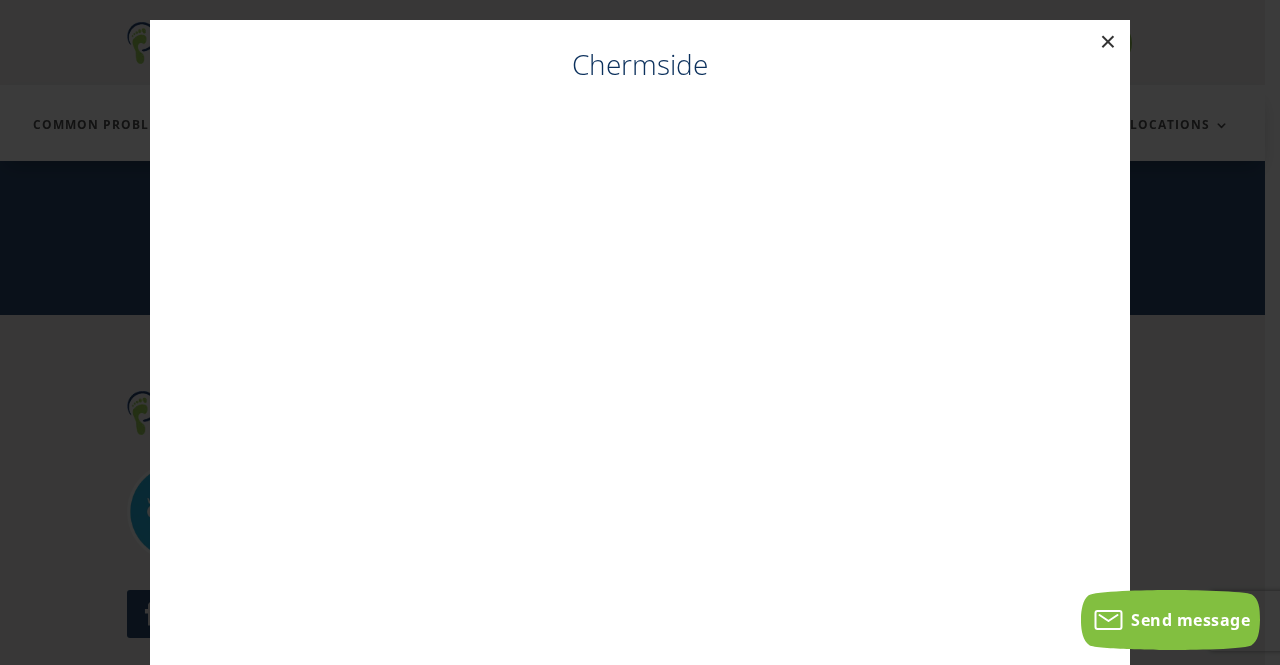 click on "×" at bounding box center [1108, 42] 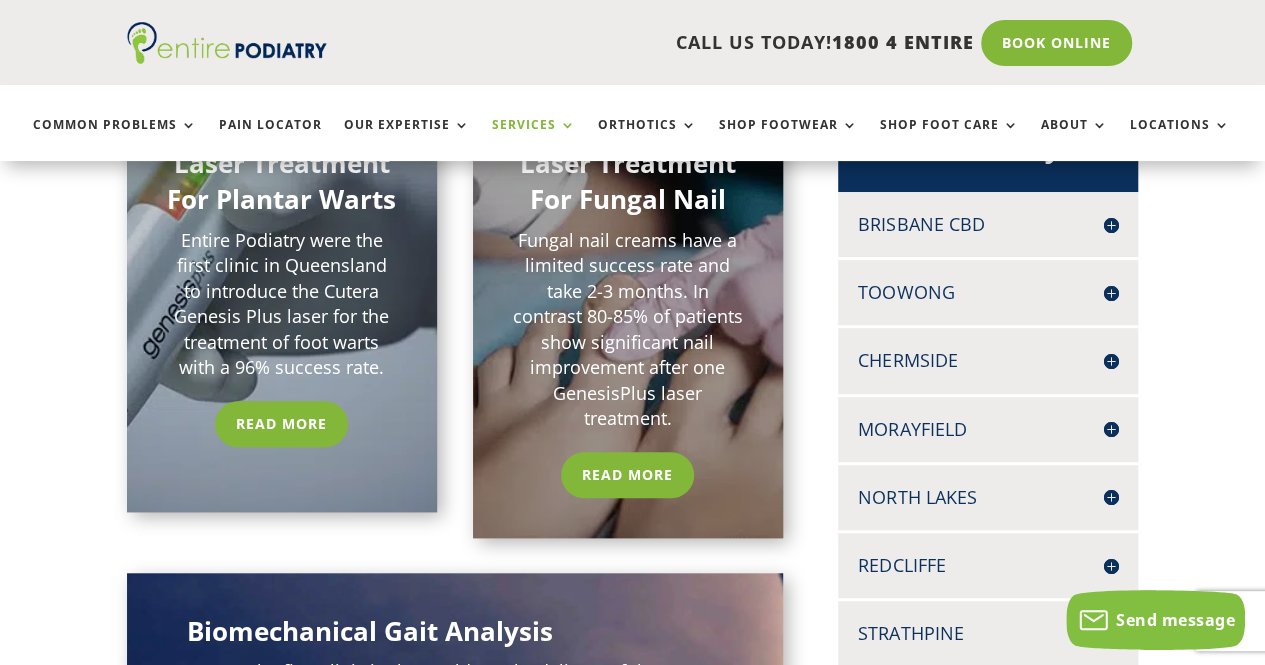 scroll, scrollTop: 466, scrollLeft: 0, axis: vertical 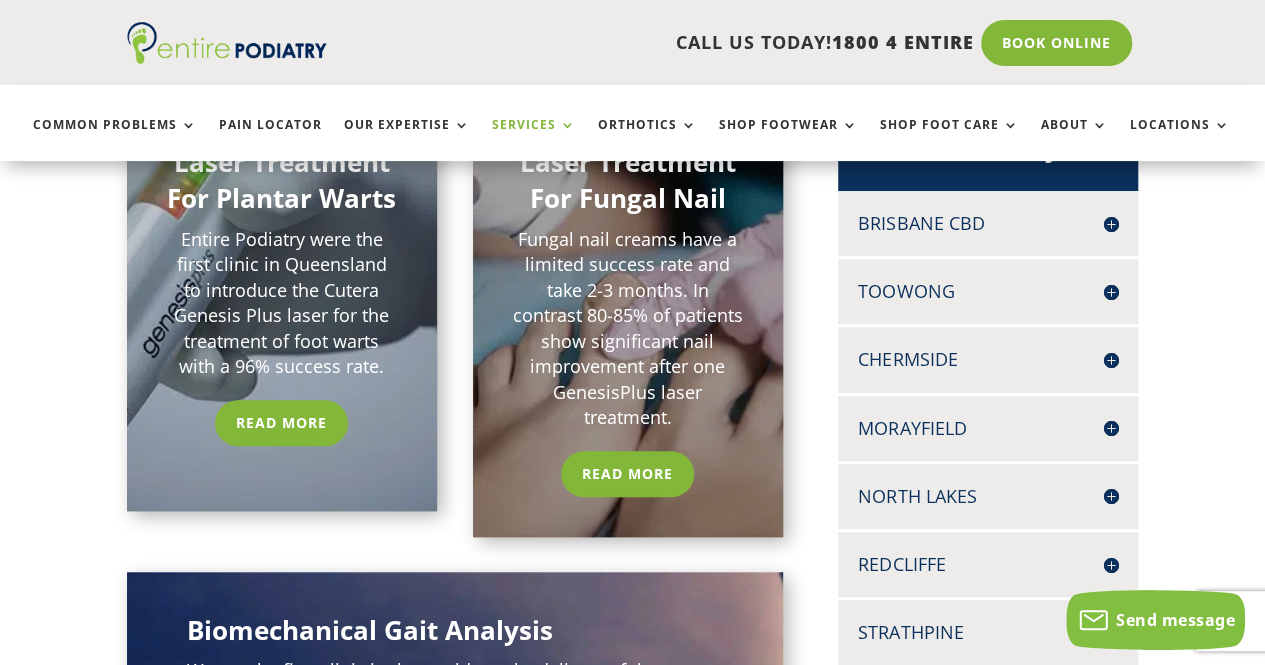 click on "Chermside" at bounding box center (988, 359) 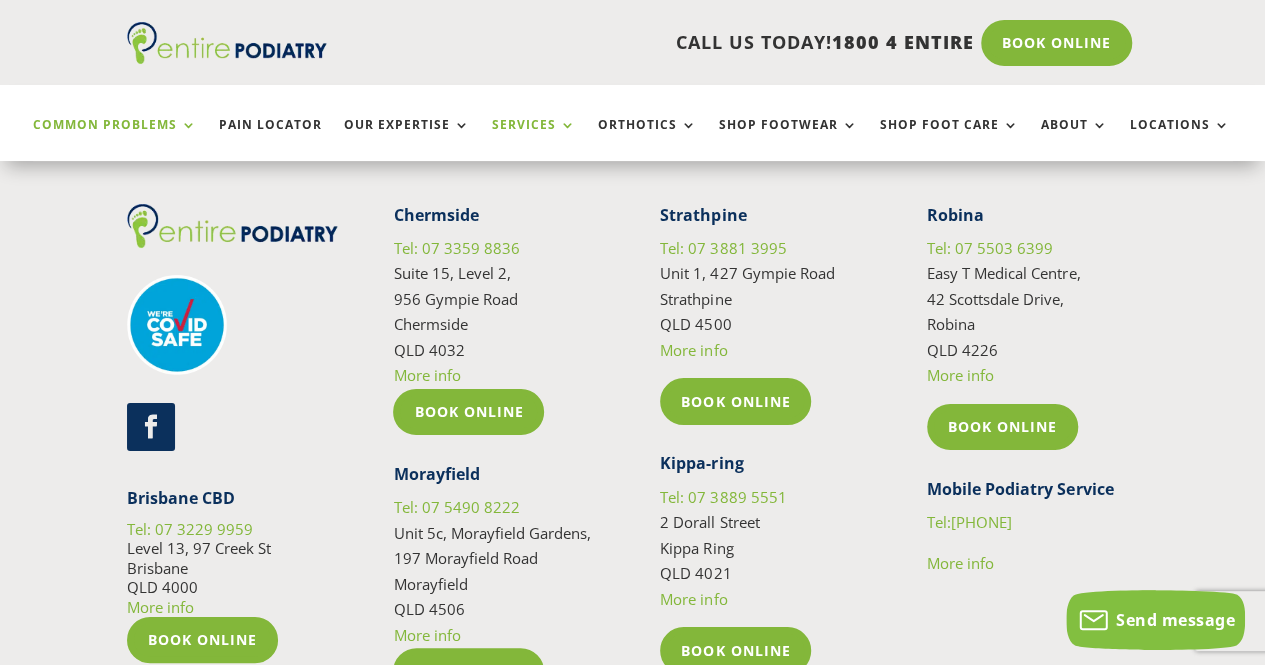 scroll, scrollTop: 4226, scrollLeft: 0, axis: vertical 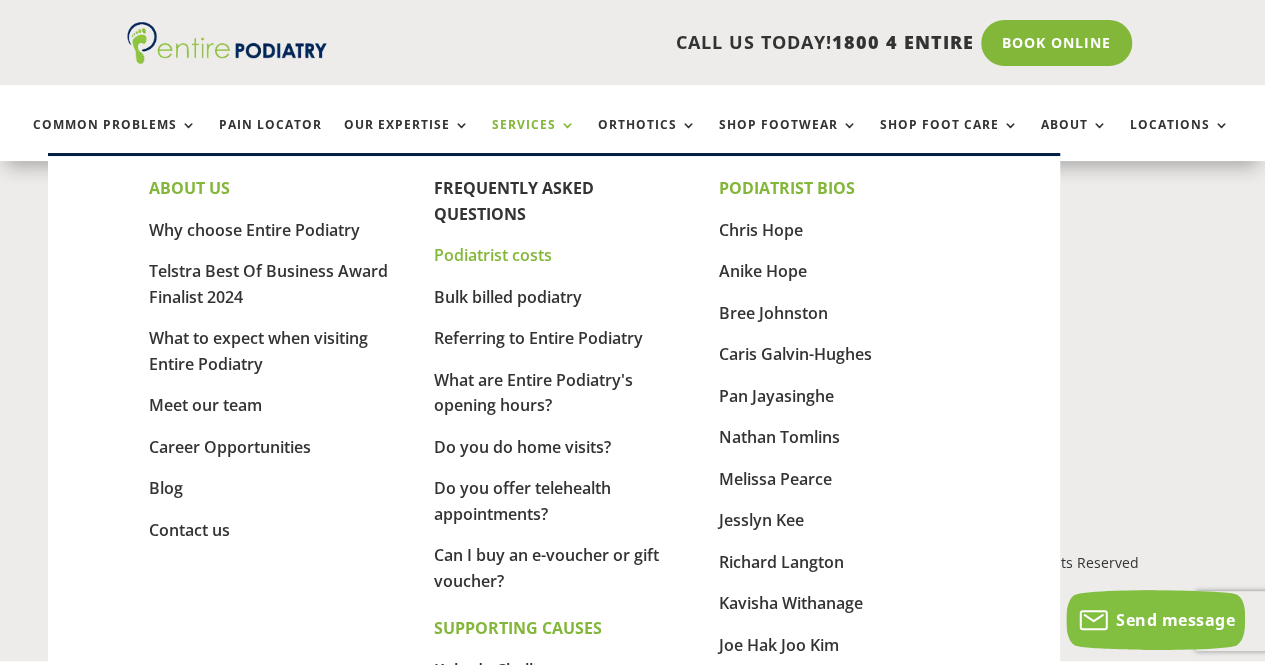 click on "Podiatrist costs" at bounding box center (493, 255) 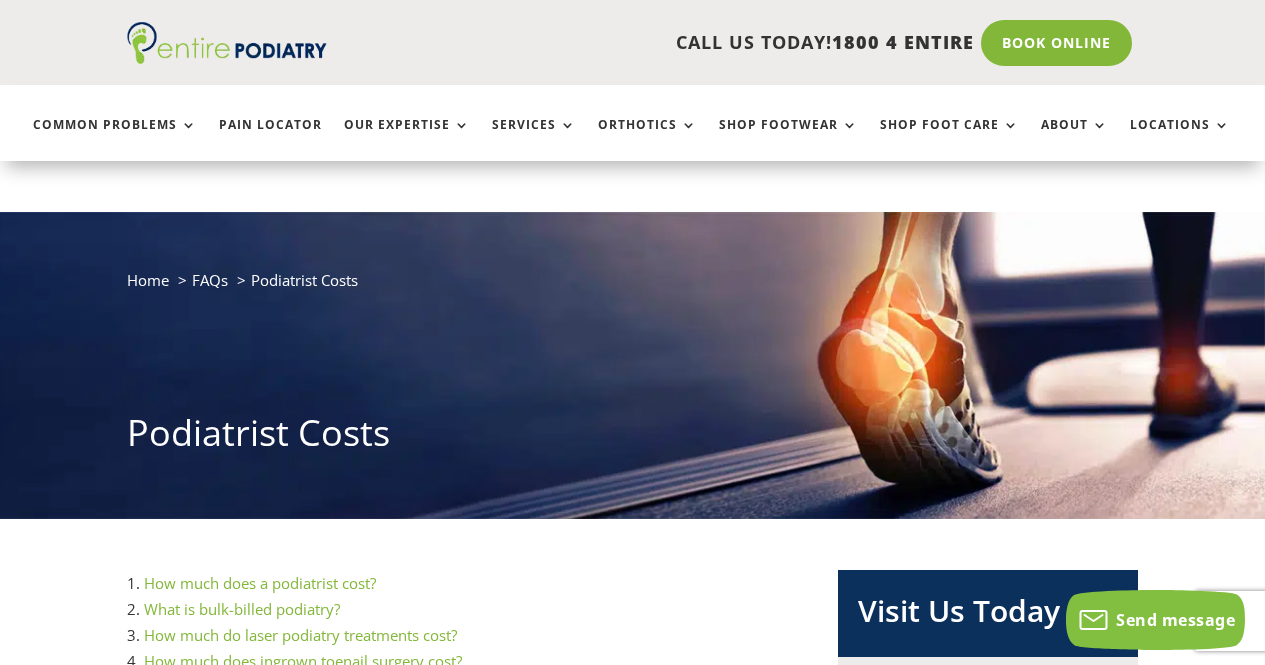 scroll, scrollTop: 600, scrollLeft: 0, axis: vertical 